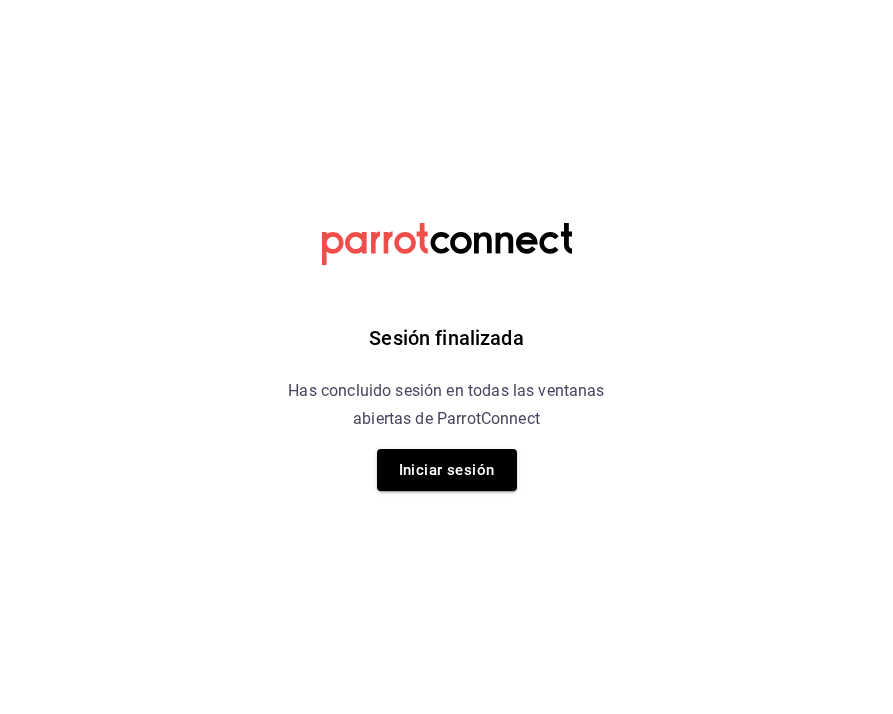 scroll, scrollTop: 0, scrollLeft: 0, axis: both 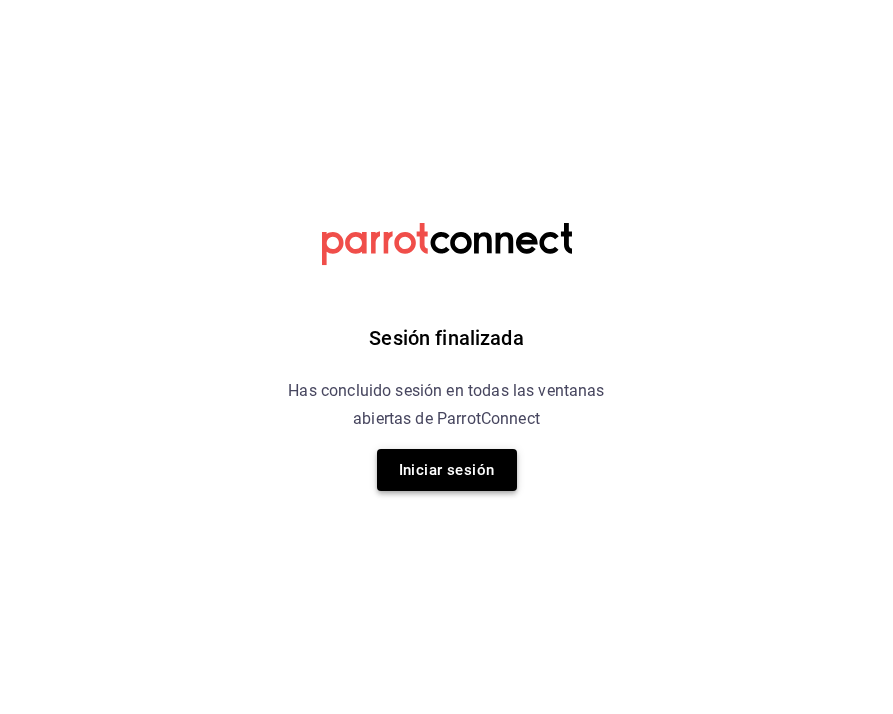 click on "Iniciar sesión" at bounding box center (447, 470) 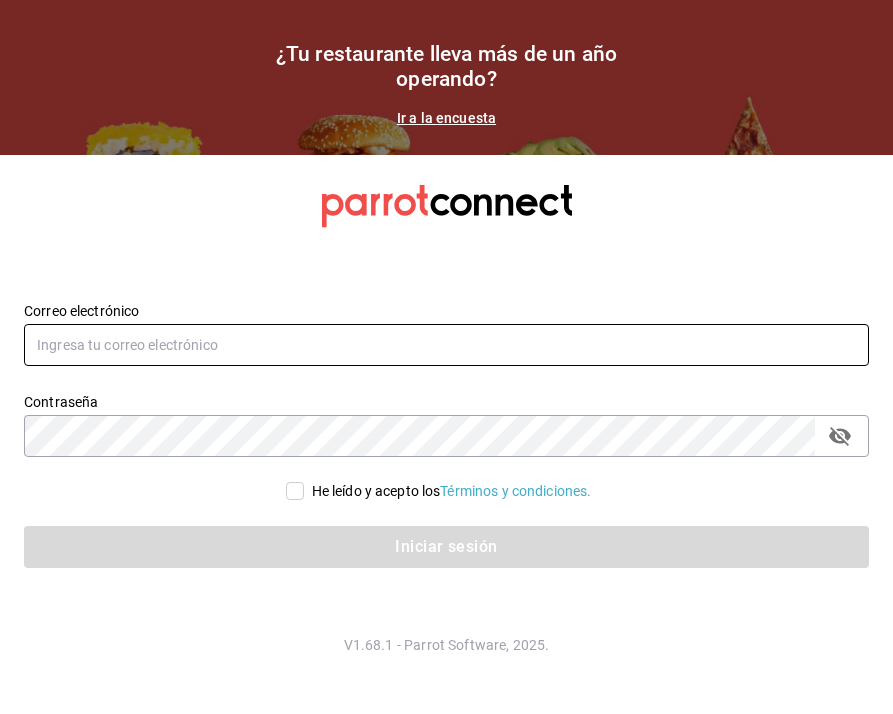 type on "sushizoneexpress@[EMAIL]" 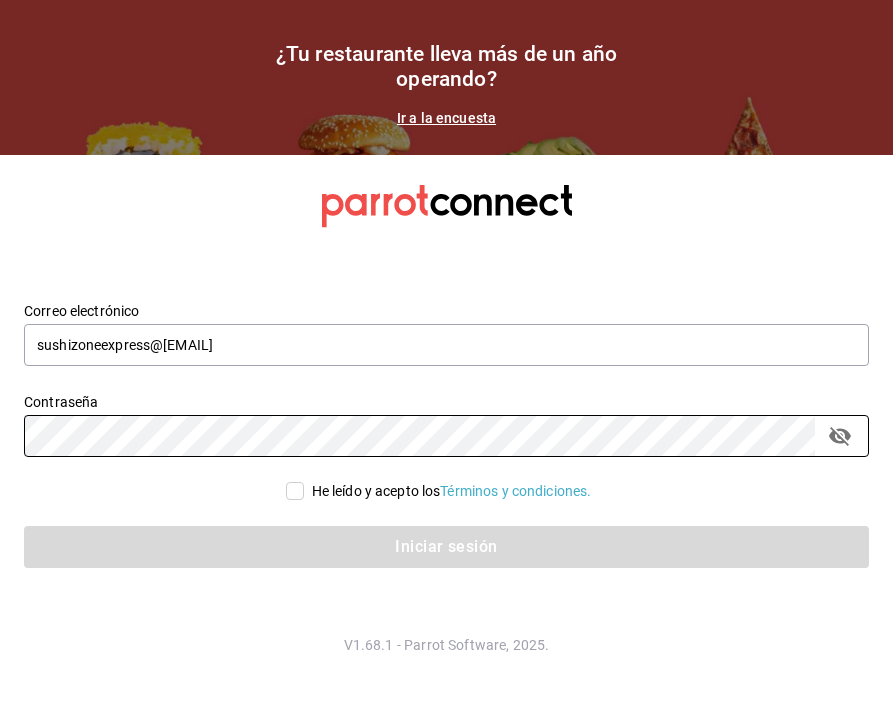 click on "He leído y acepto los  Términos y condiciones." at bounding box center [295, 491] 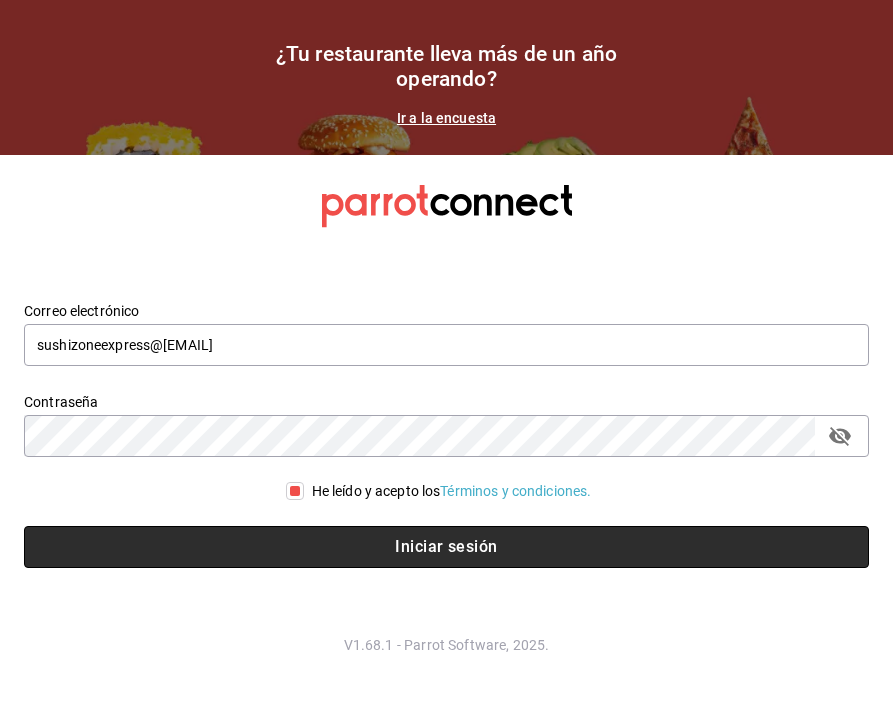 click on "Iniciar sesión" at bounding box center [446, 547] 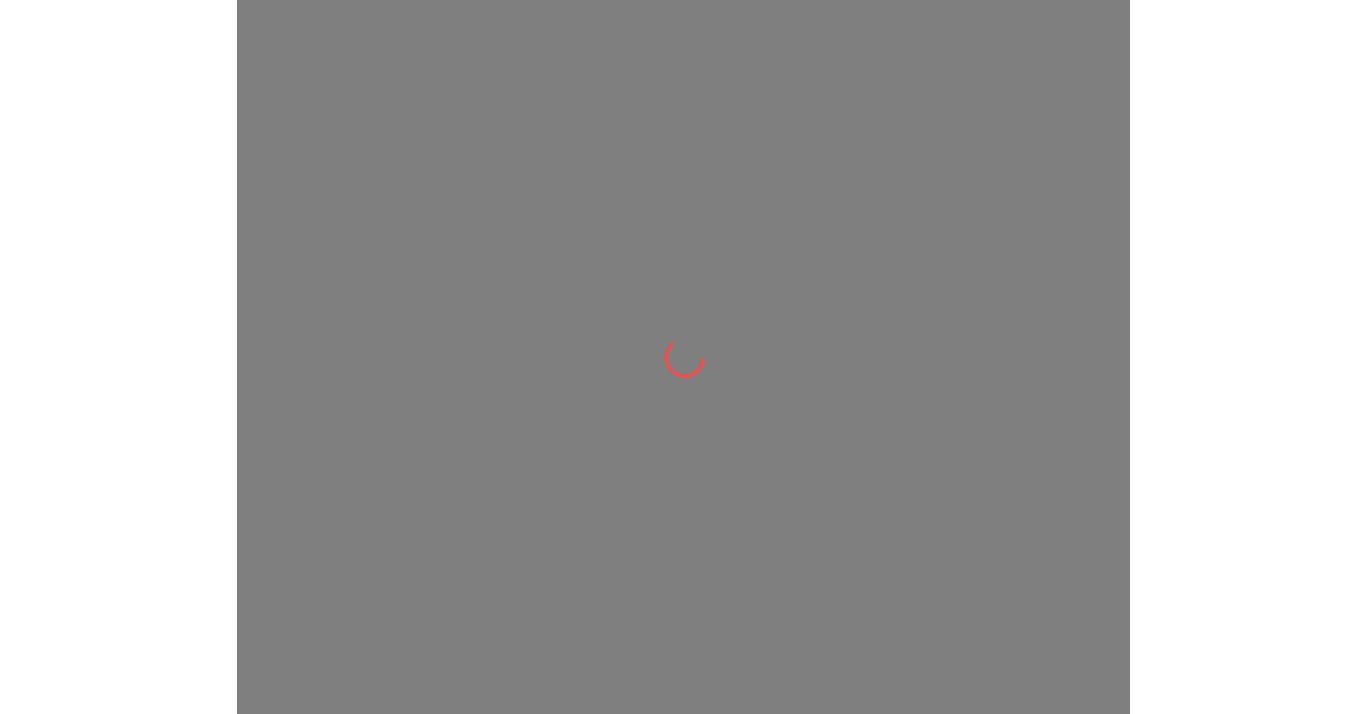 scroll, scrollTop: 0, scrollLeft: 0, axis: both 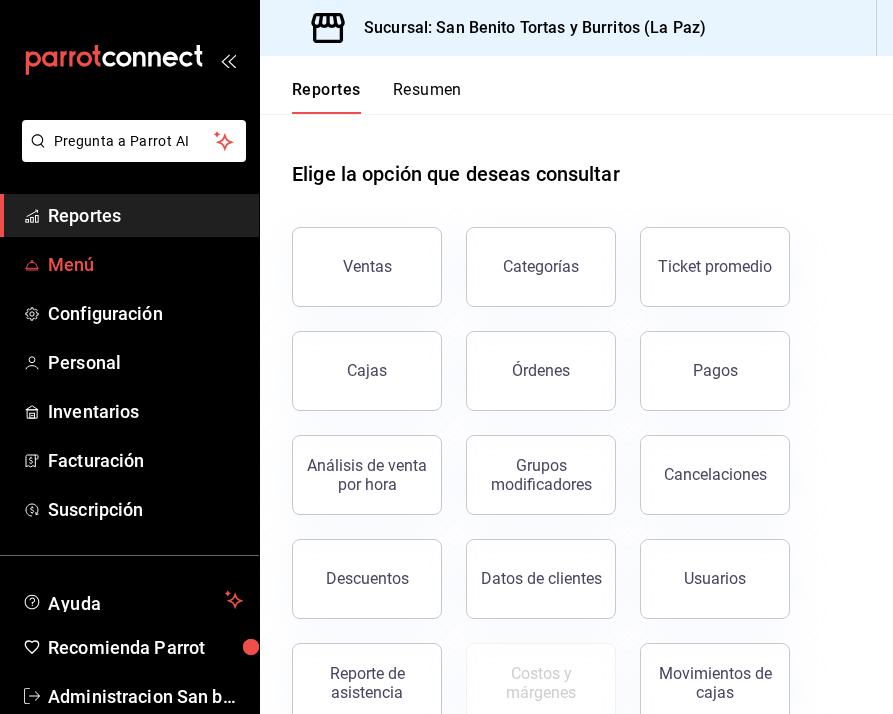 click on "Menú" at bounding box center (145, 264) 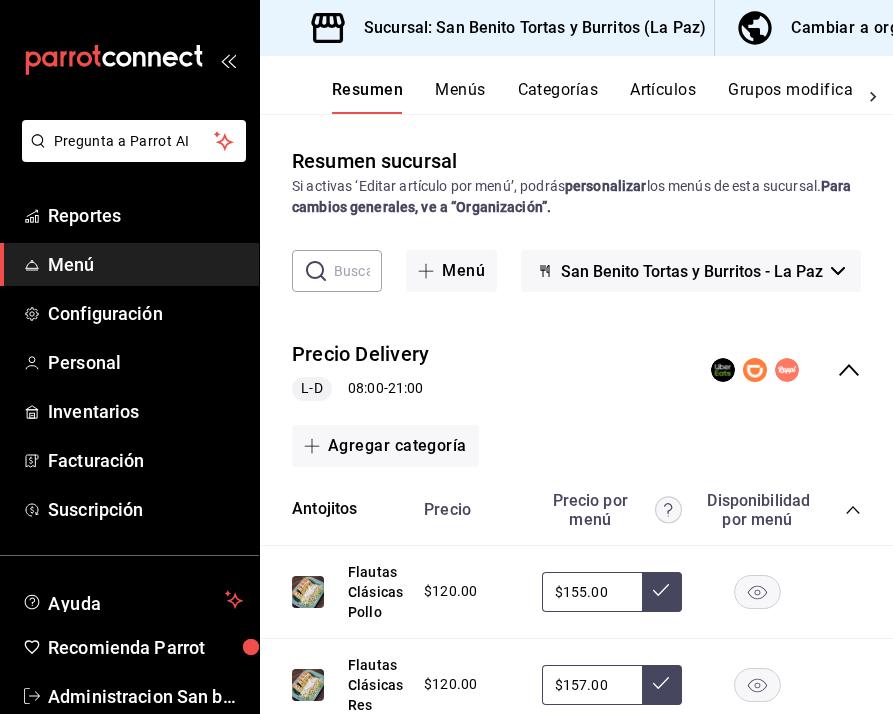 click on "Categorías" at bounding box center [558, 97] 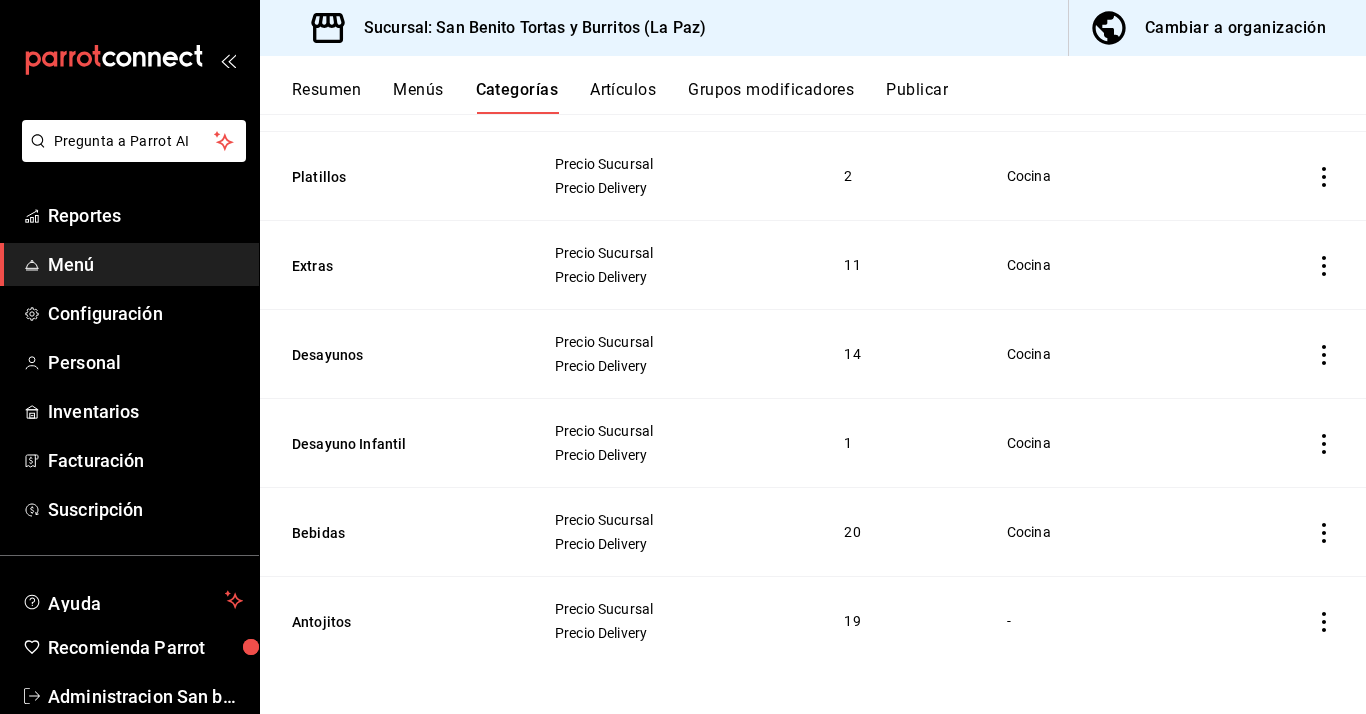 scroll, scrollTop: 450, scrollLeft: 0, axis: vertical 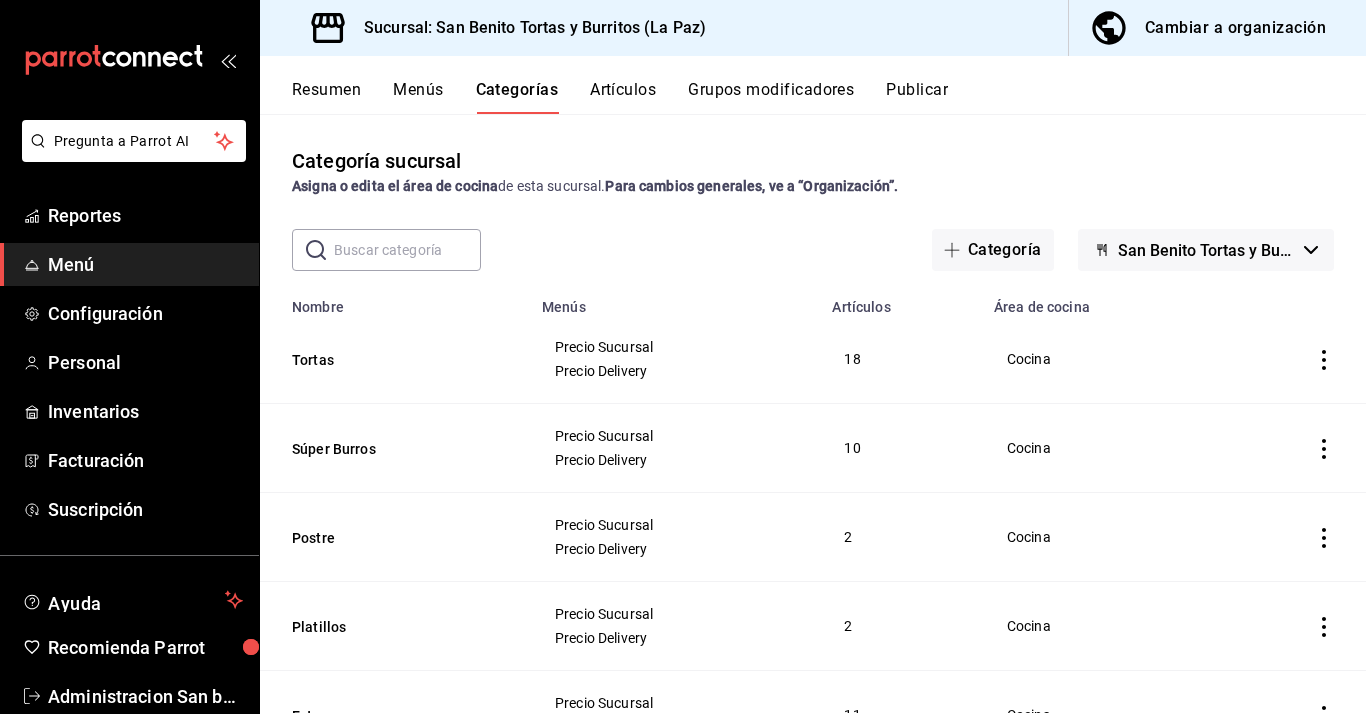 click on "Artículos" at bounding box center [623, 97] 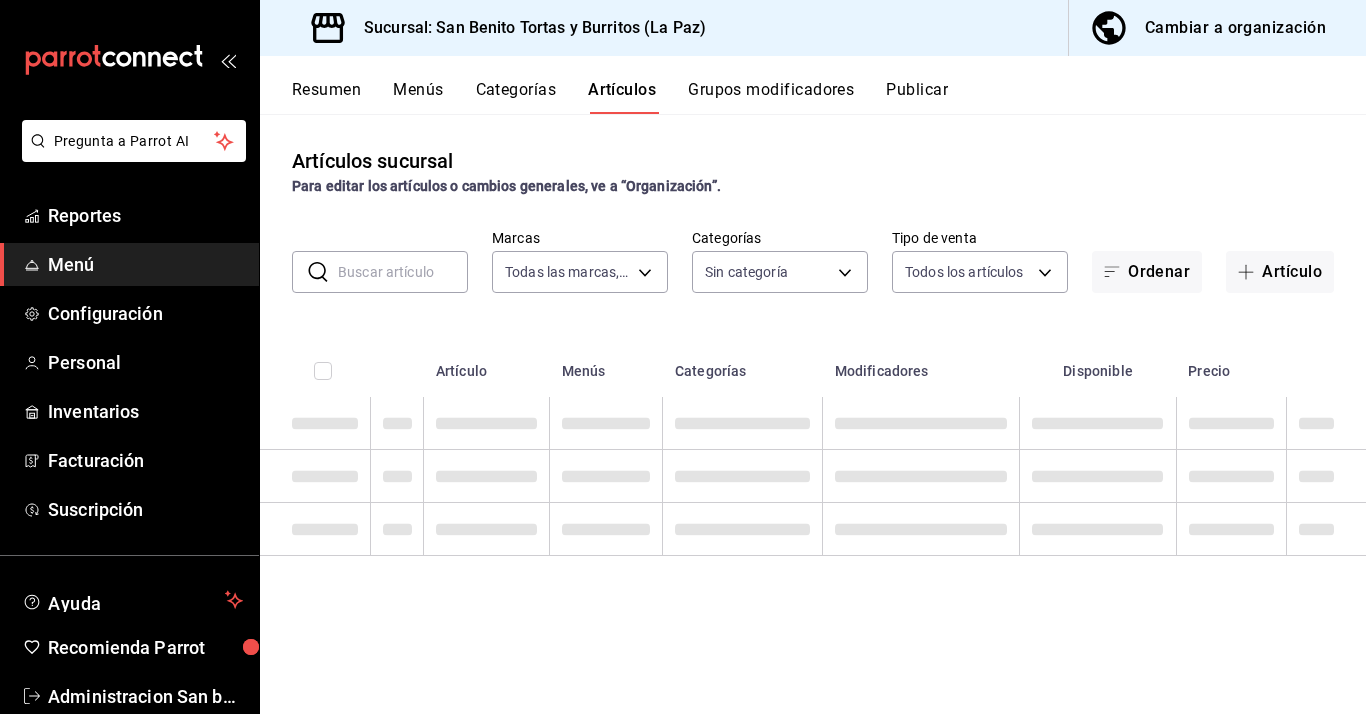 type on "25a66a84-3cbd-47c8-a2ad-d995281776a4" 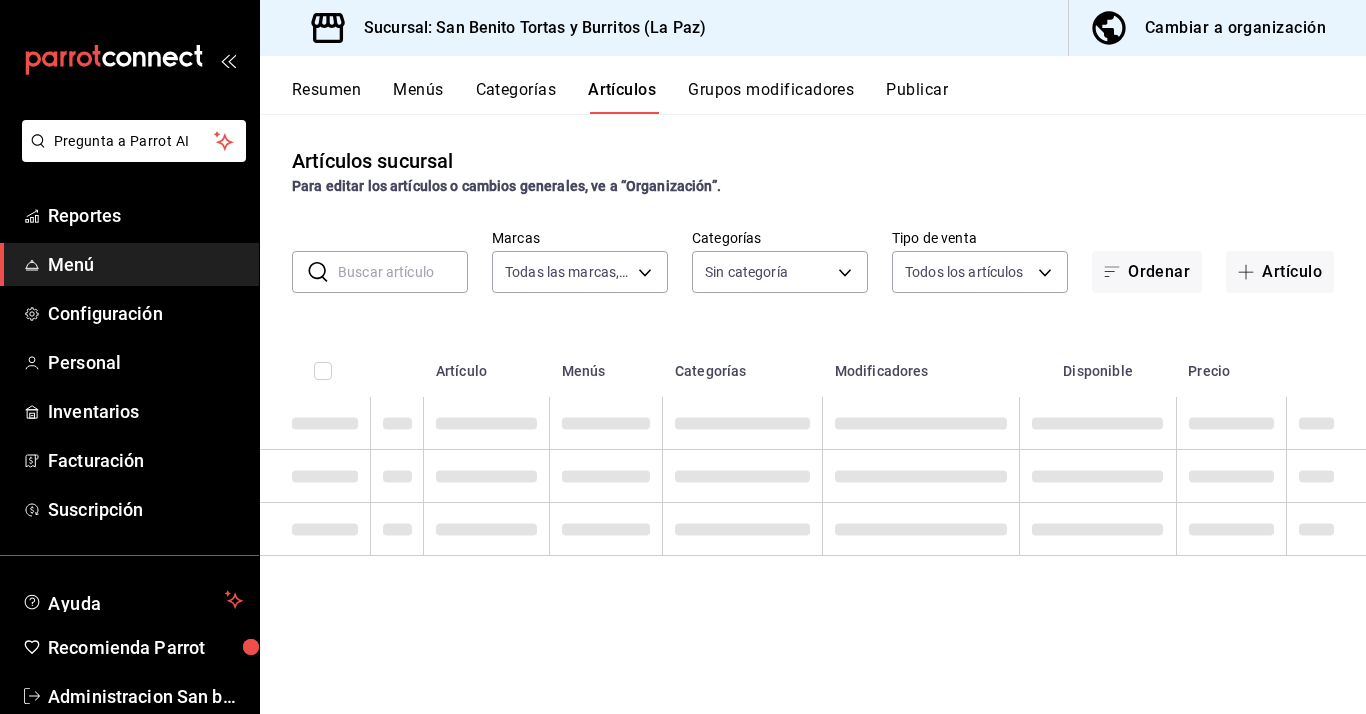 type on "4fa51ad7-8221-487a-ac2d-4ac10ddc9d36,c38e453a-7b72-4145-96aa-307a2bcb848c,afacb6d8-3966-46c5-84f2-1f70f17718ca,75c57c9b-2be3-4b4a-ac36-c27f3d3875fa,a0bf727e-3532-4102-a8b1-735d0c887785,f9f2deab-4ae3-4aca-b37e-e98da638b20b,556b2db3-d439-4706-aca5-675a5c8ba04a,e0c6430c-927c-45f8-bd6a-4cd04323c1b5,dc5568b0-1399-43e3-a9eb-efbe50342de0" 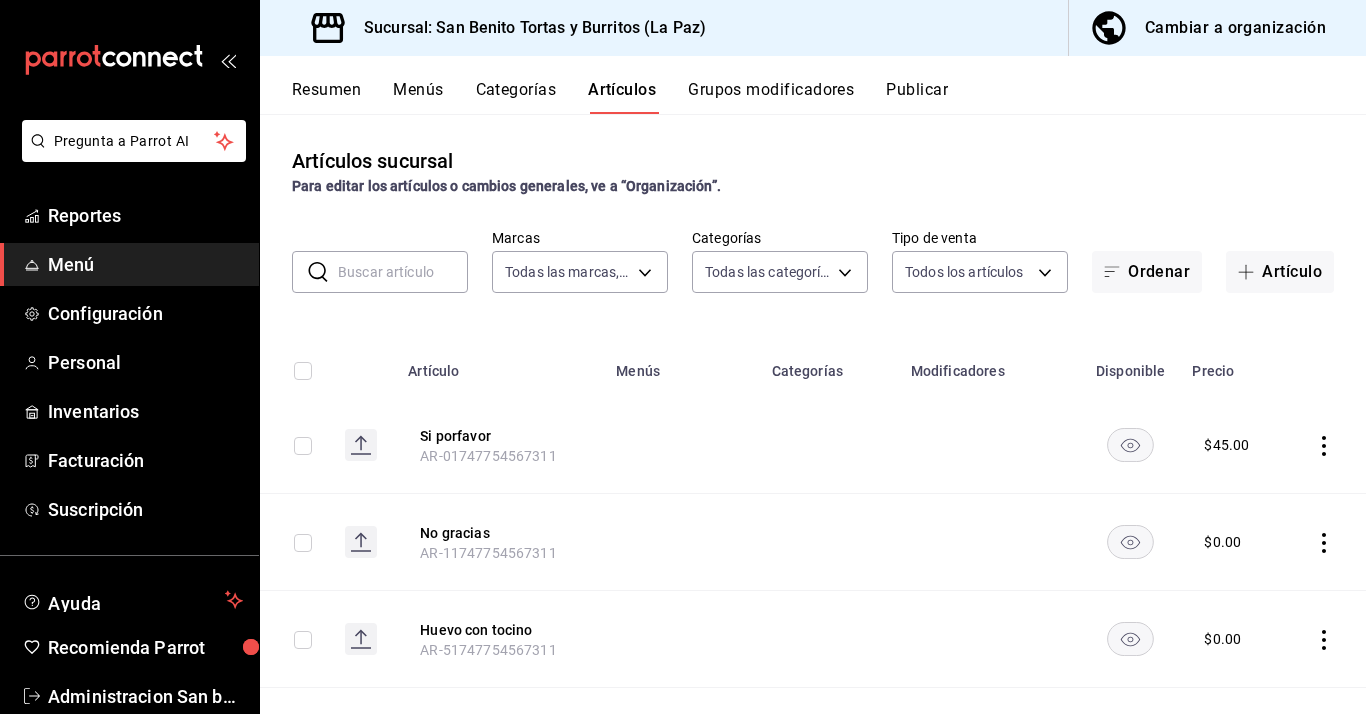 click on "Grupos modificadores" at bounding box center [771, 97] 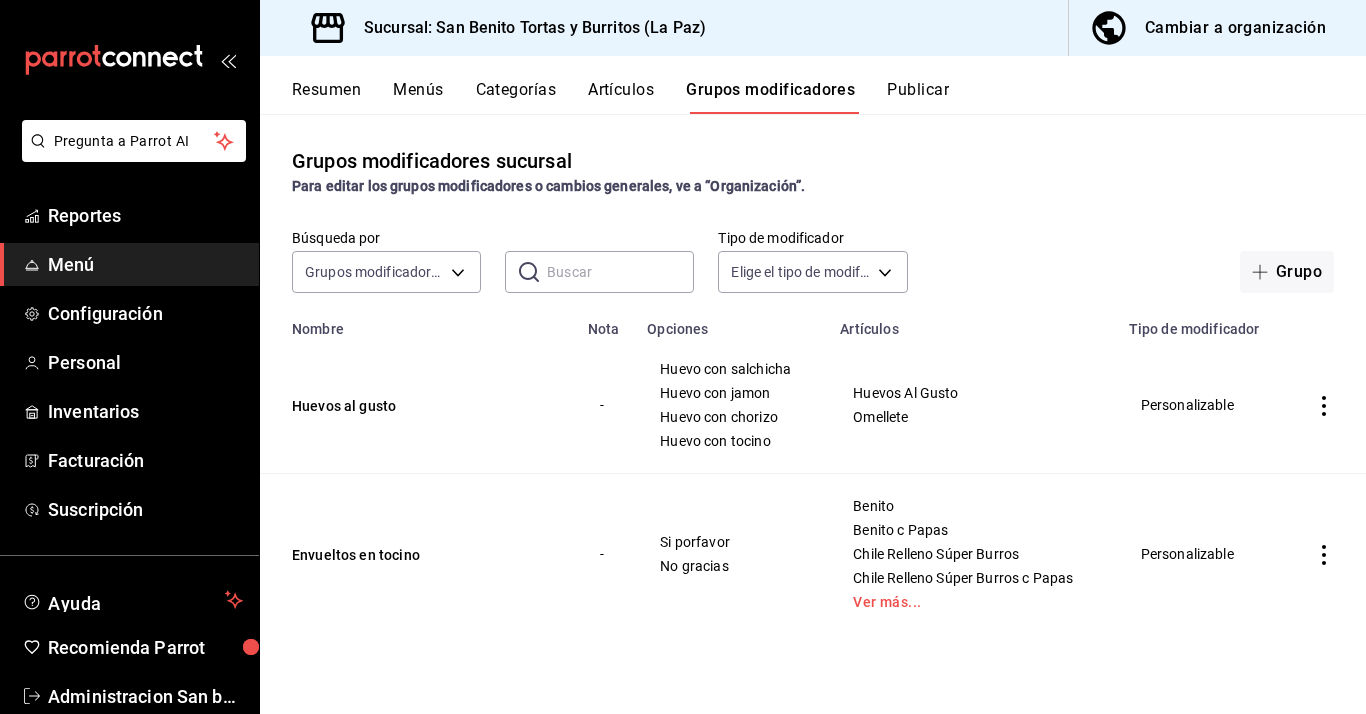 scroll, scrollTop: 0, scrollLeft: 0, axis: both 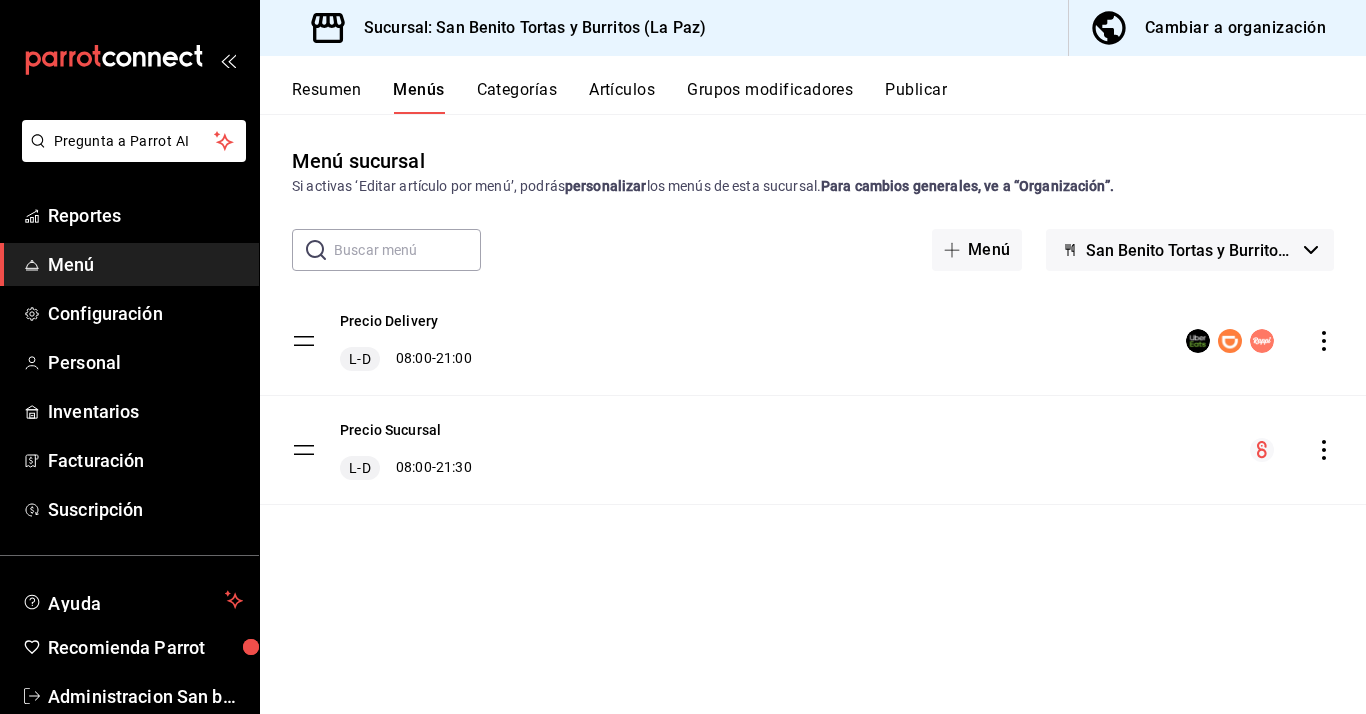 click on "Resumen" at bounding box center [326, 97] 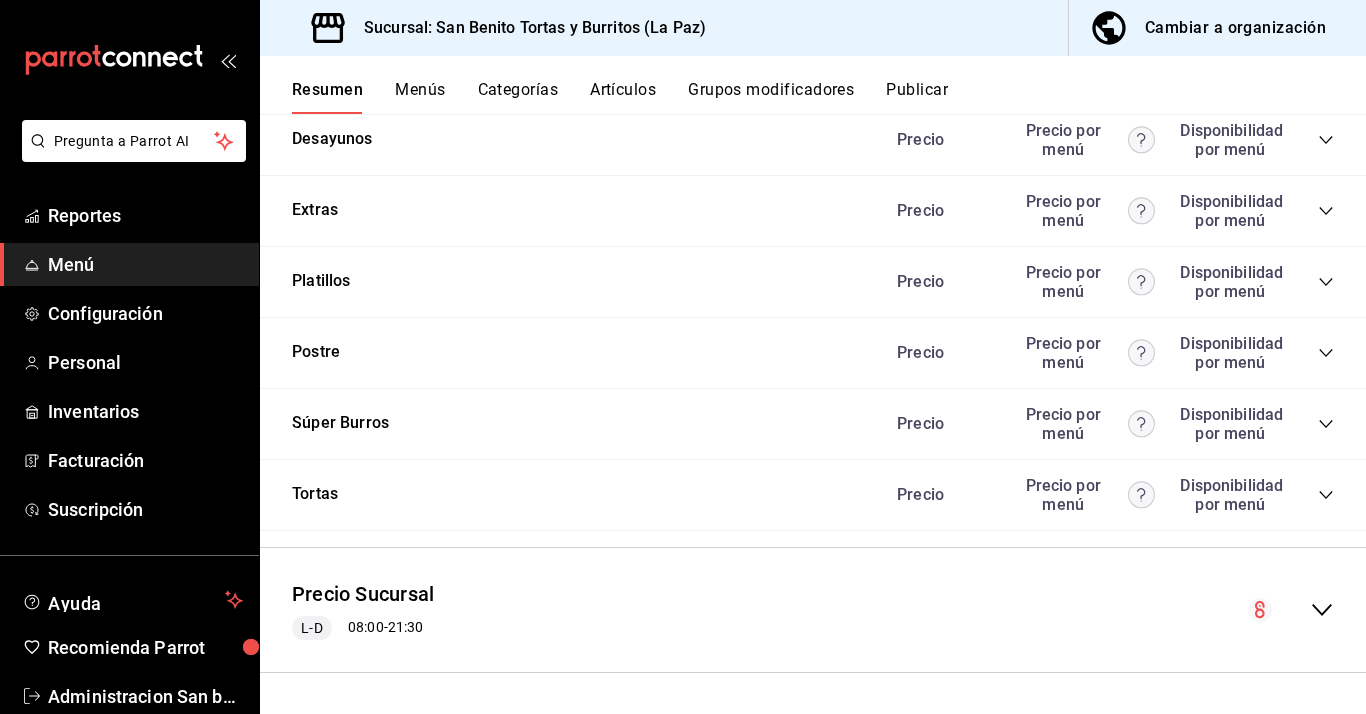 scroll, scrollTop: 3588, scrollLeft: 0, axis: vertical 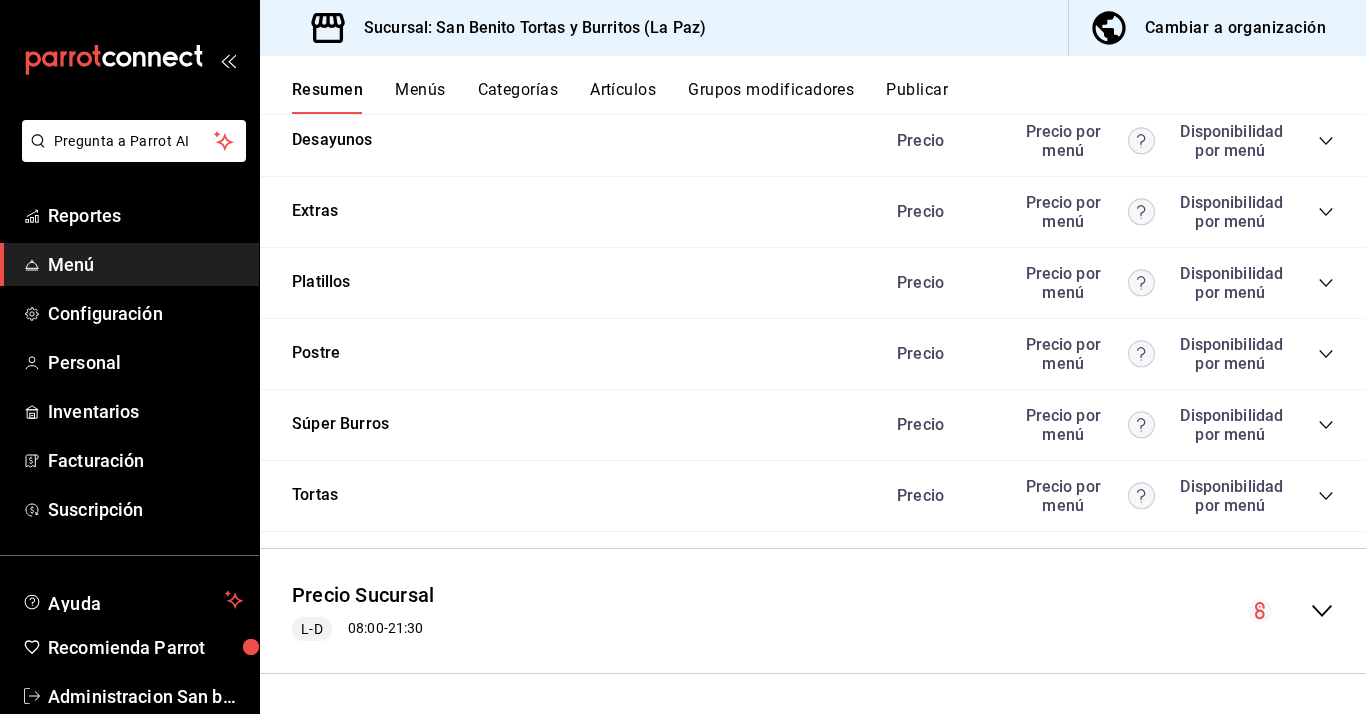 click on "Precio Sucursal L-D 08:00  -  21:30" at bounding box center [363, 611] 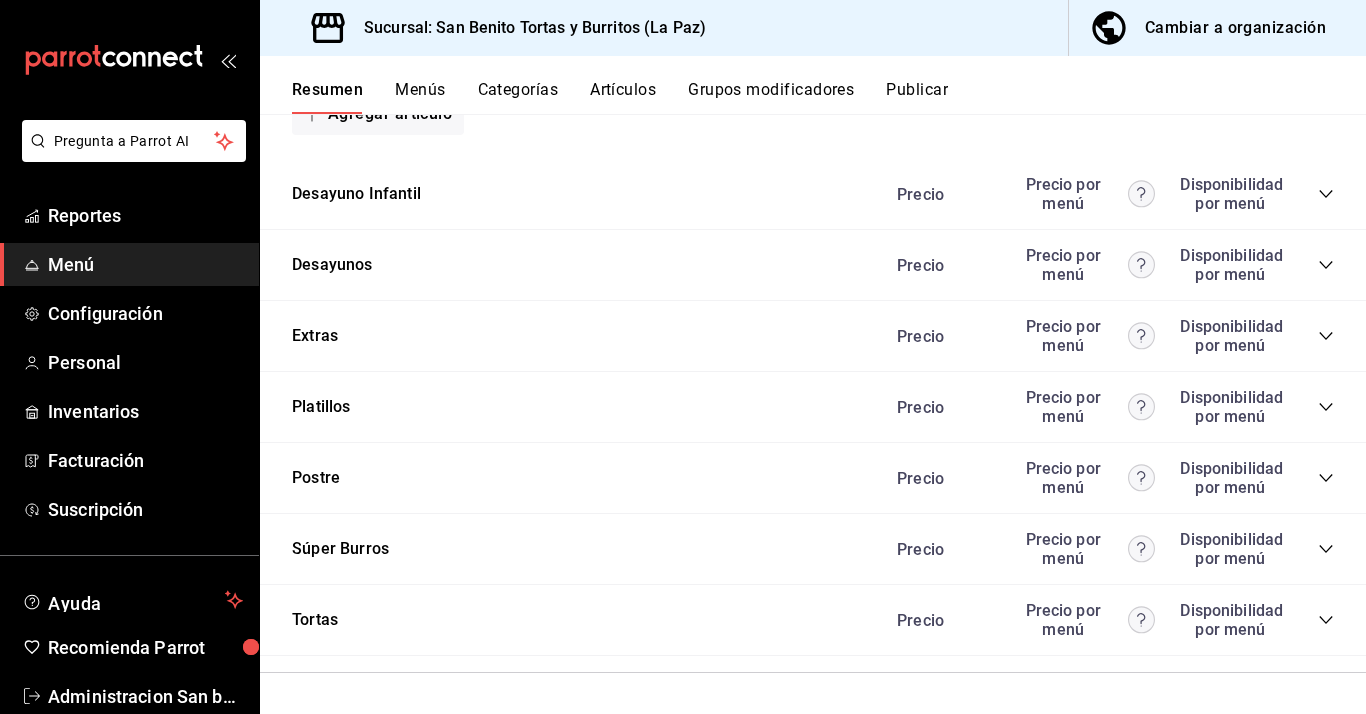 scroll, scrollTop: 7313, scrollLeft: 0, axis: vertical 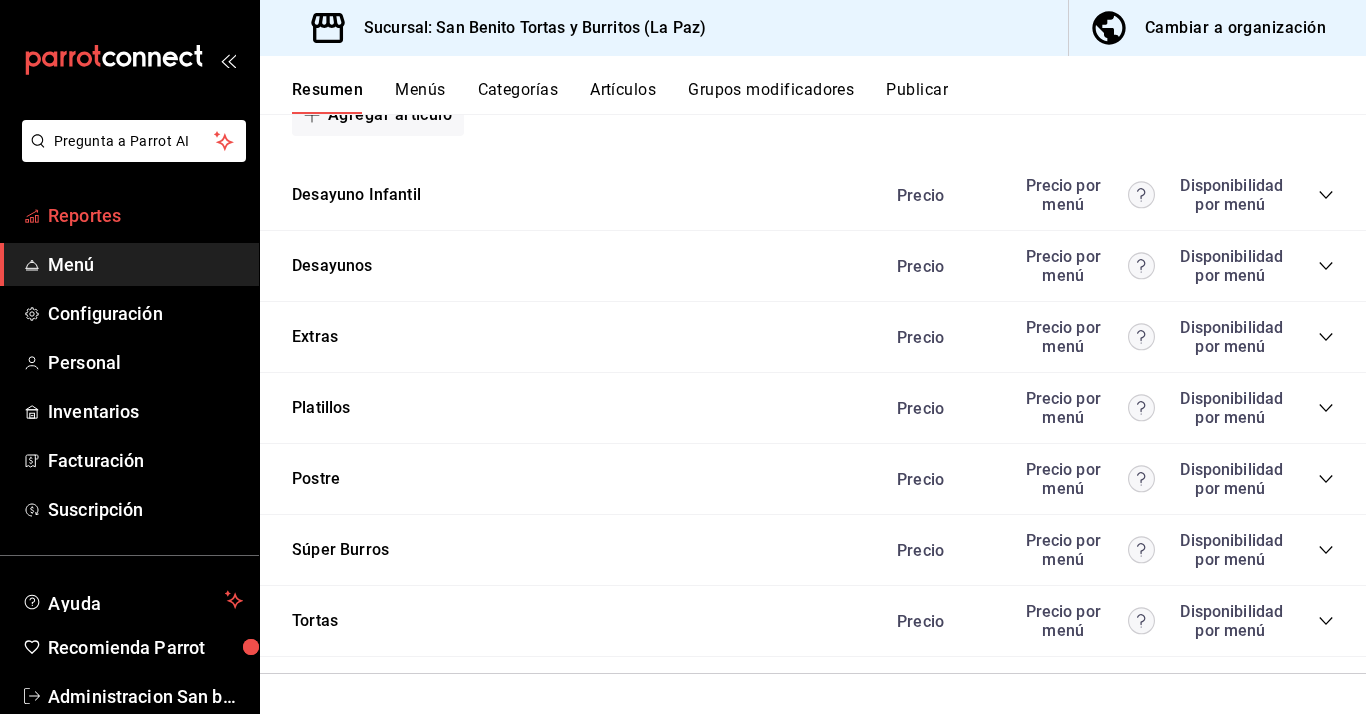 click on "Reportes" at bounding box center [145, 215] 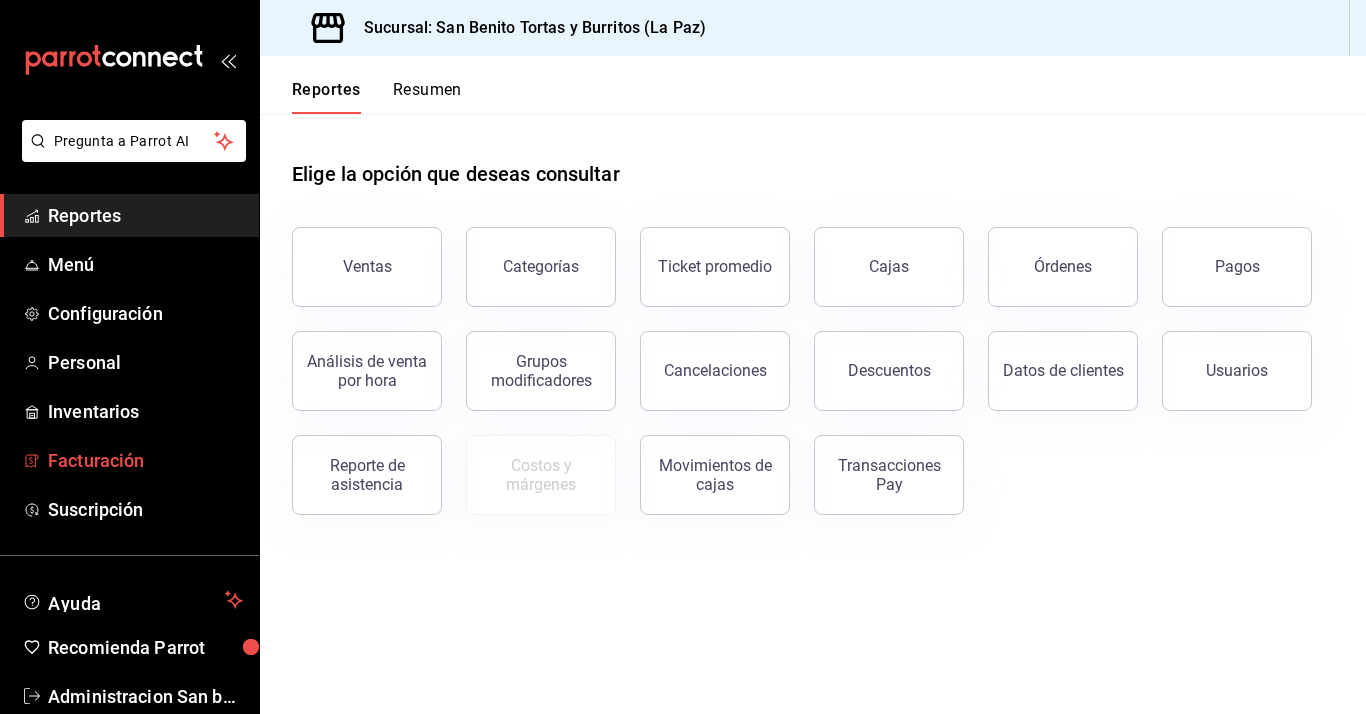 scroll, scrollTop: 0, scrollLeft: 0, axis: both 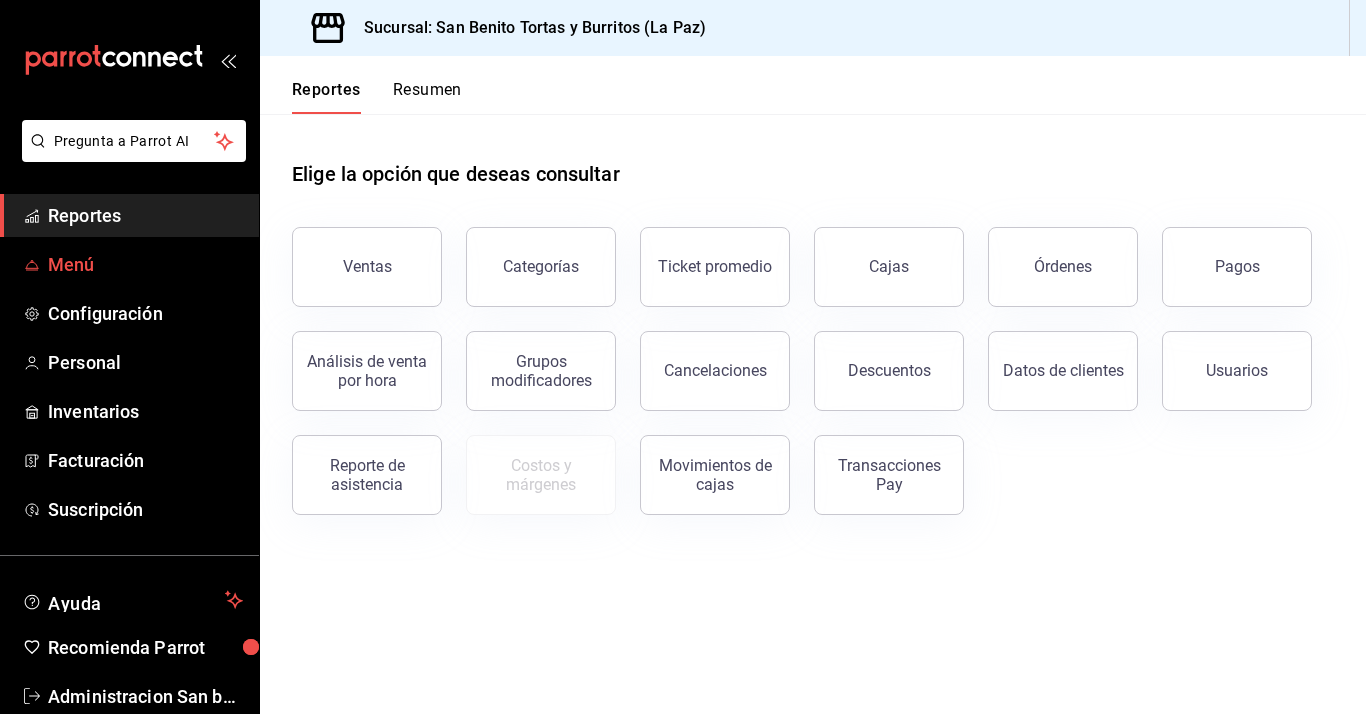 click on "Menú" at bounding box center (145, 264) 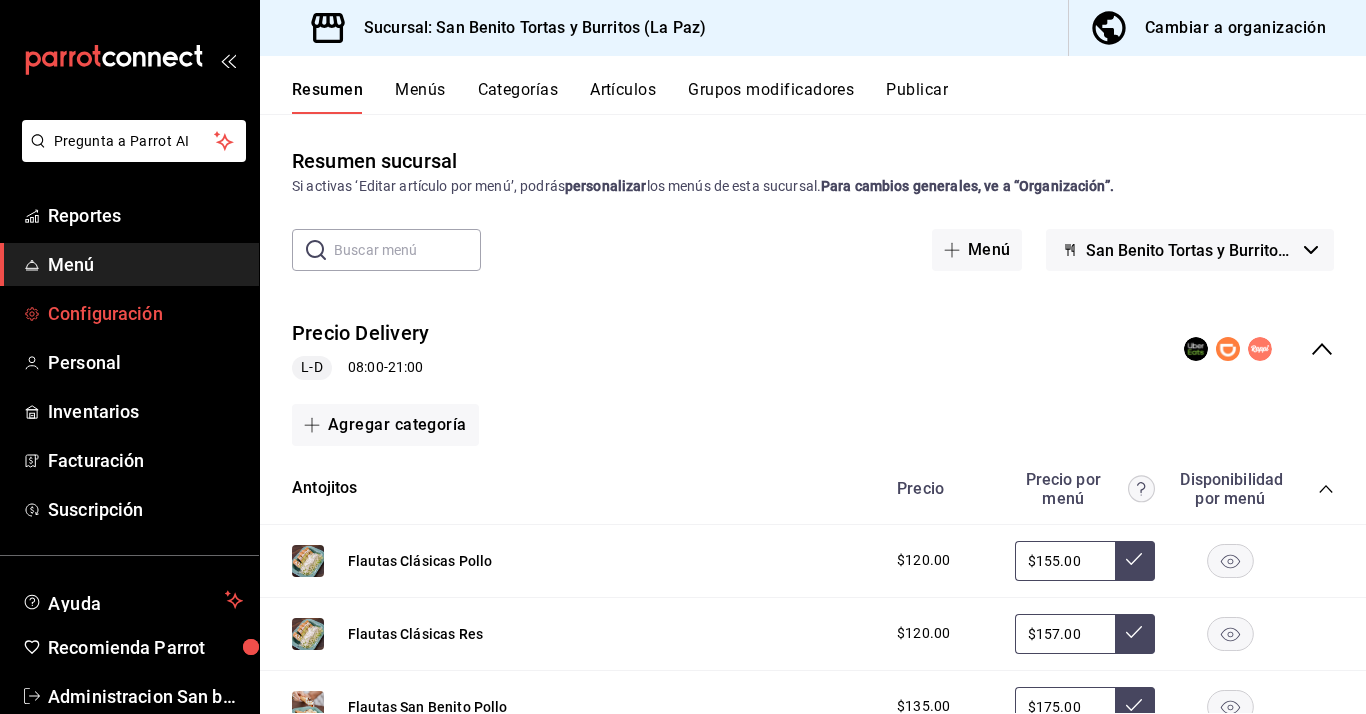 click on "Configuración" at bounding box center [145, 313] 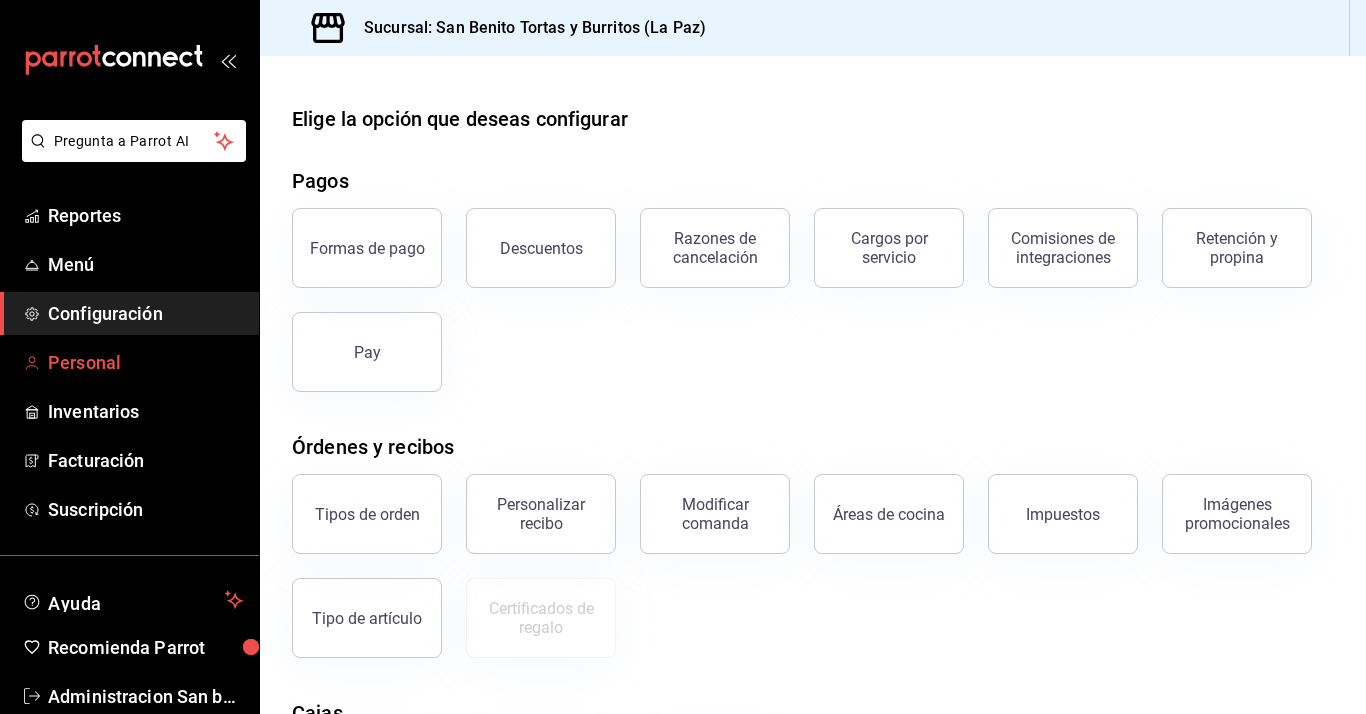 click on "Personal" at bounding box center [145, 362] 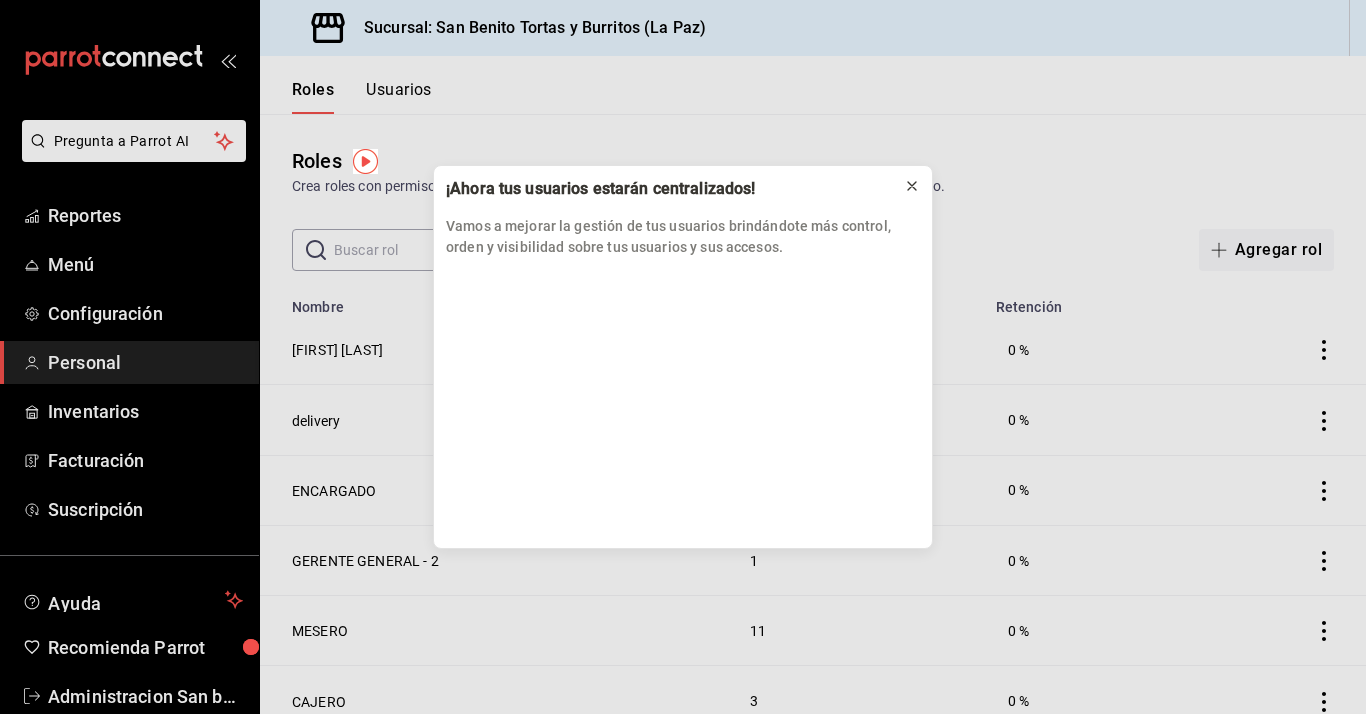 click 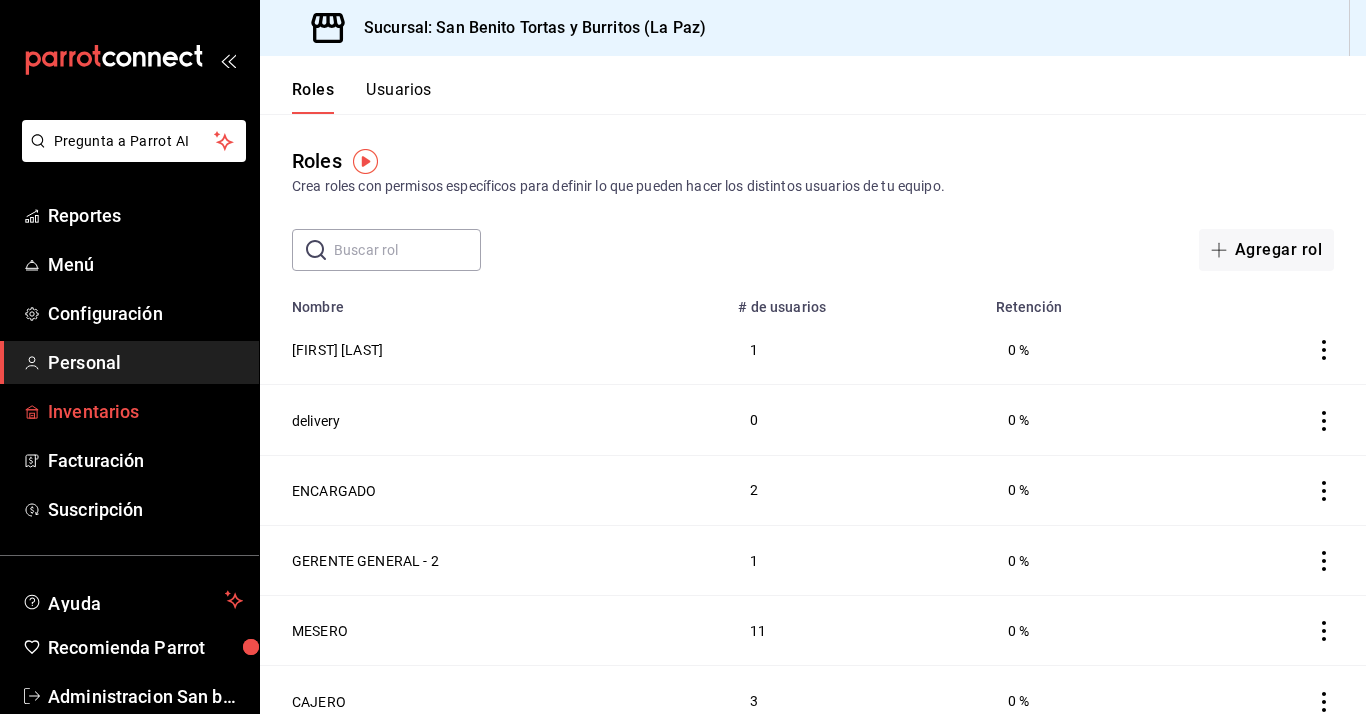click on "Inventarios" at bounding box center (145, 411) 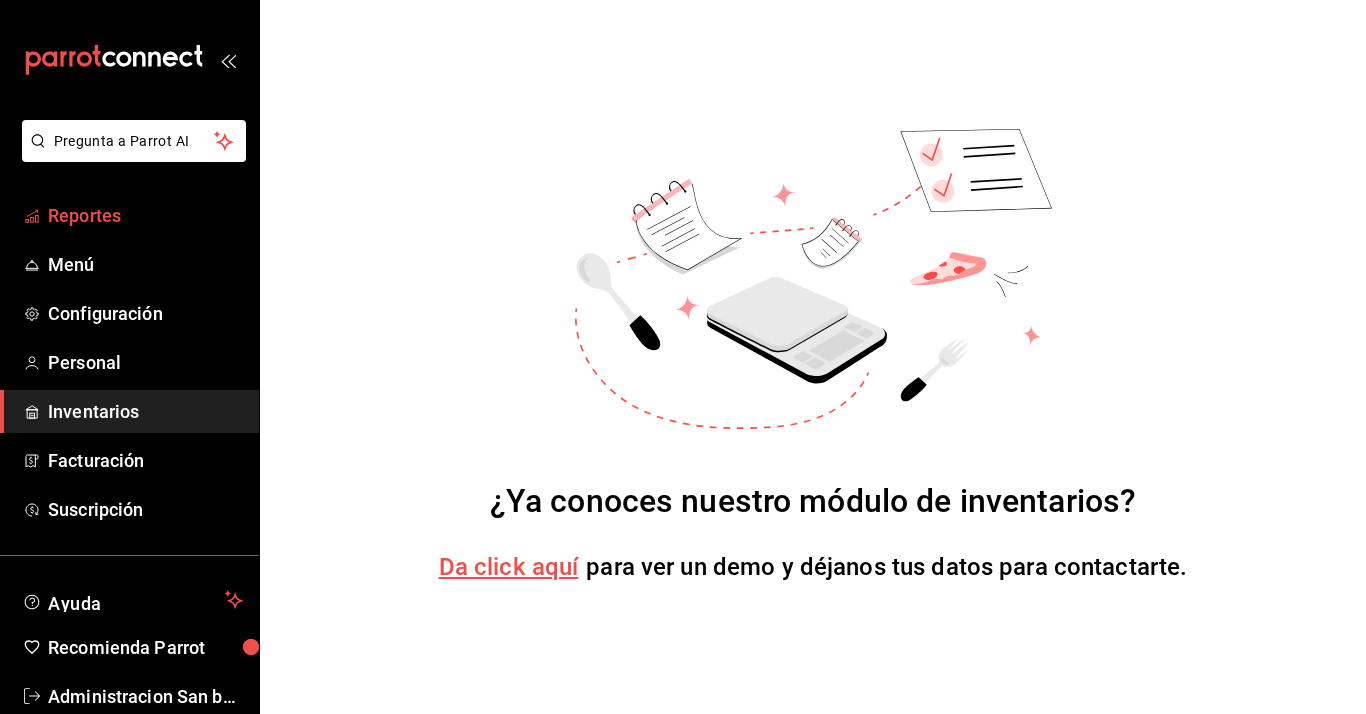 click on "Reportes" at bounding box center [145, 215] 